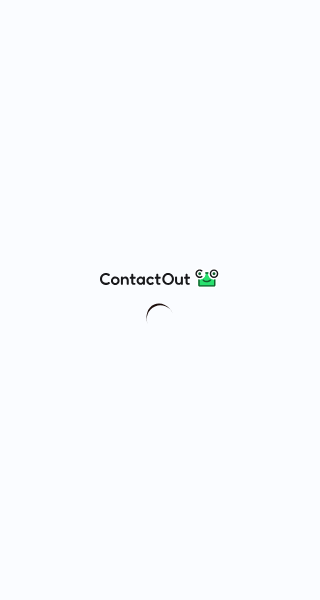 scroll, scrollTop: 0, scrollLeft: 0, axis: both 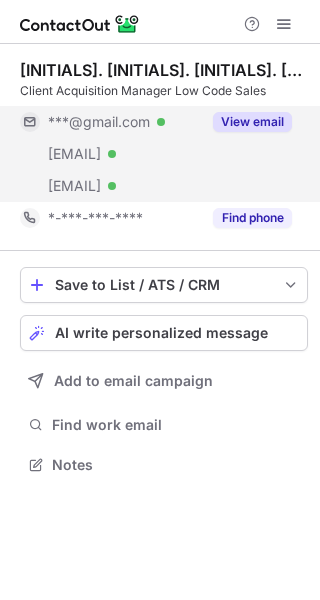 click on "View email" at bounding box center [252, 122] 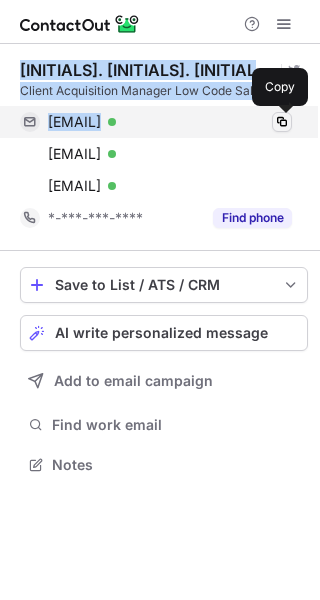 drag, startPoint x: 21, startPoint y: 74, endPoint x: 275, endPoint y: 119, distance: 257.9554 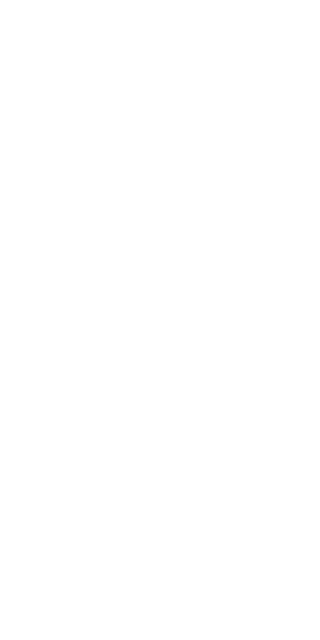 scroll, scrollTop: 0, scrollLeft: 0, axis: both 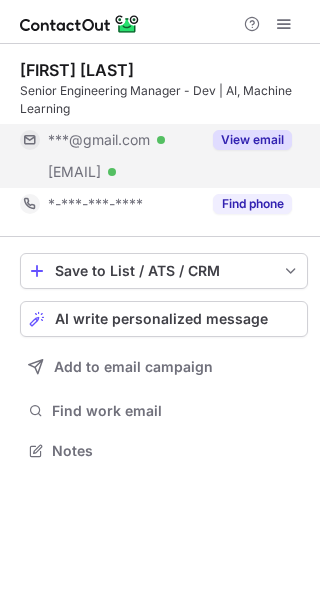 click on "View email" at bounding box center [252, 140] 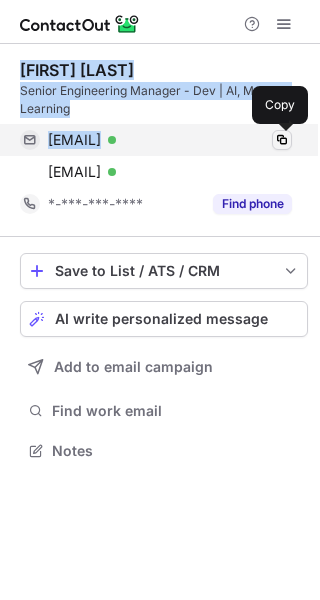 drag, startPoint x: 17, startPoint y: 65, endPoint x: 272, endPoint y: 139, distance: 265.52023 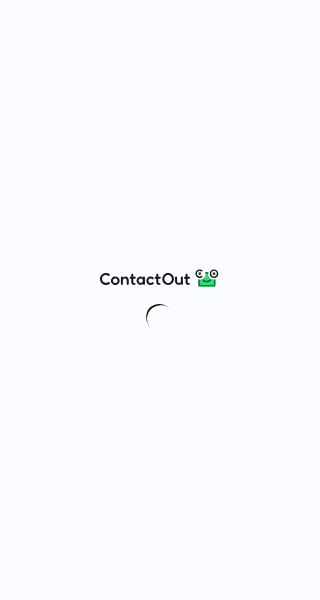 scroll, scrollTop: 0, scrollLeft: 0, axis: both 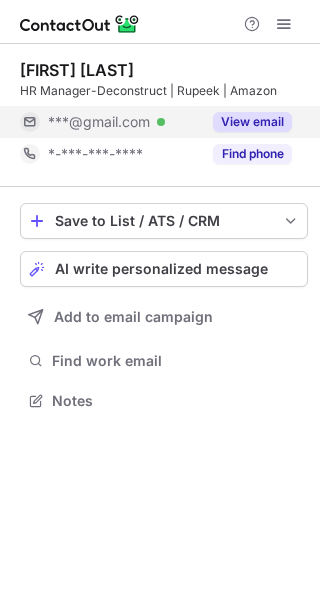 click on "View email" at bounding box center [252, 122] 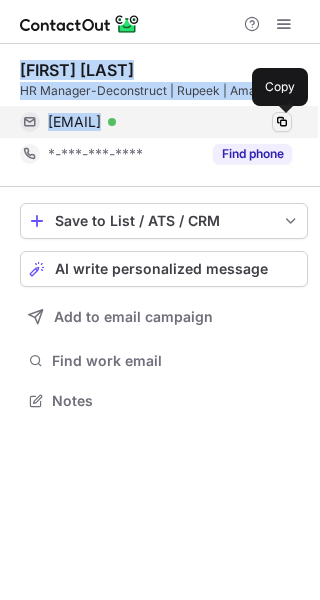 drag, startPoint x: 23, startPoint y: 67, endPoint x: 272, endPoint y: 124, distance: 255.4408 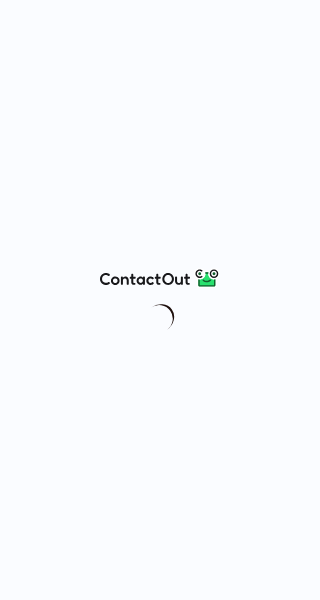 scroll, scrollTop: 0, scrollLeft: 0, axis: both 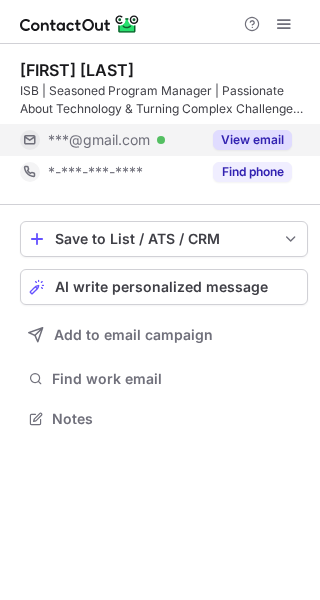 click on "View email" at bounding box center [252, 140] 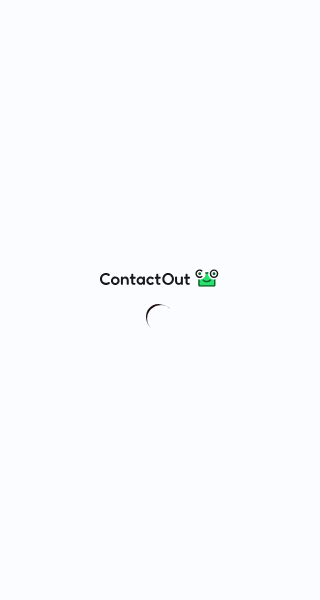scroll, scrollTop: 0, scrollLeft: 0, axis: both 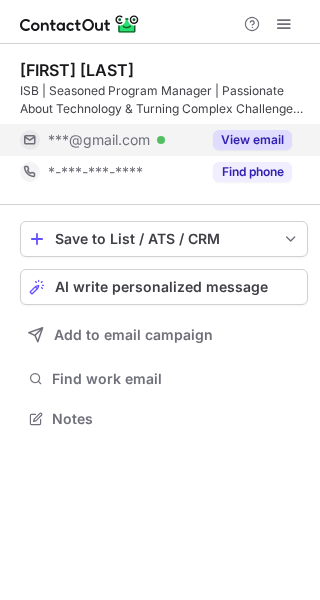 click on "View email" at bounding box center [246, 140] 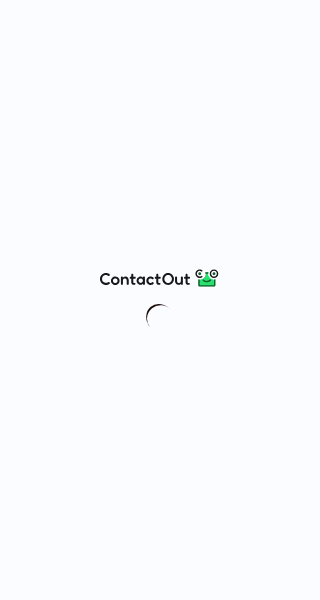 scroll, scrollTop: 0, scrollLeft: 0, axis: both 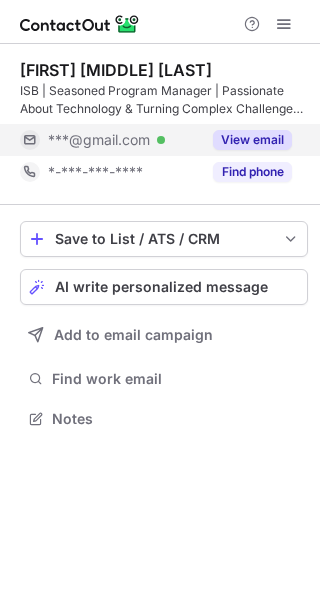 click on "View email" at bounding box center [252, 140] 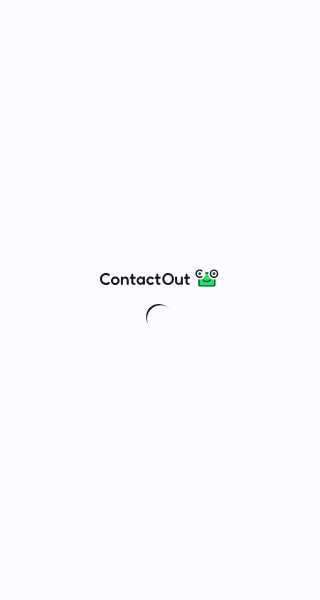 scroll, scrollTop: 0, scrollLeft: 0, axis: both 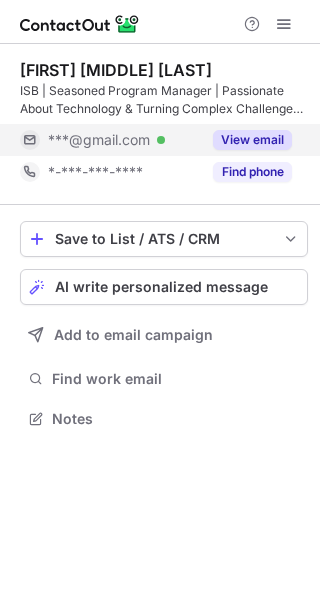 click on "View email" at bounding box center (252, 140) 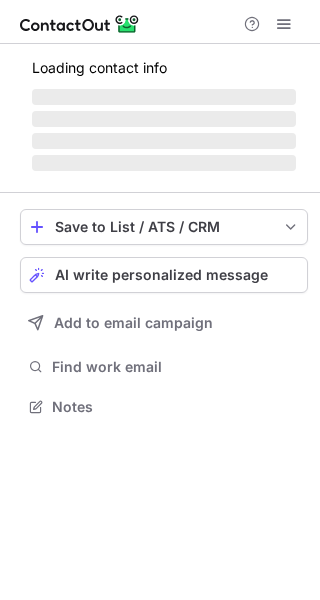 scroll, scrollTop: 0, scrollLeft: 0, axis: both 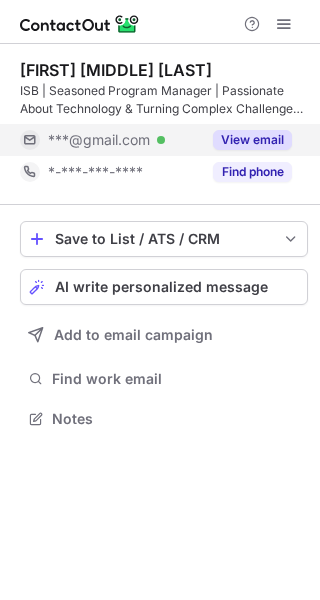 click on "View email" at bounding box center [252, 140] 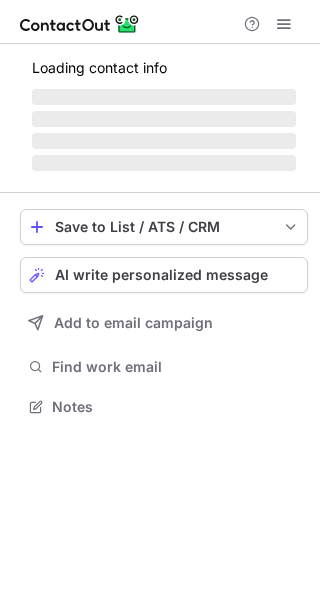 scroll, scrollTop: 0, scrollLeft: 0, axis: both 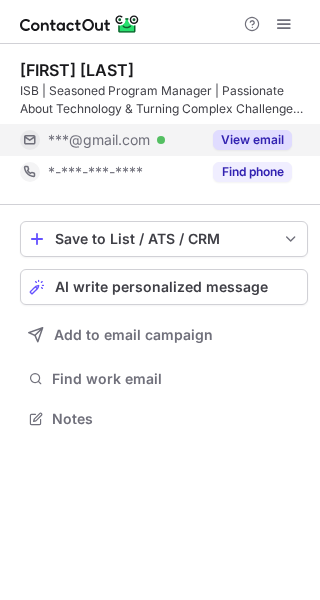 click on "View email" at bounding box center (252, 140) 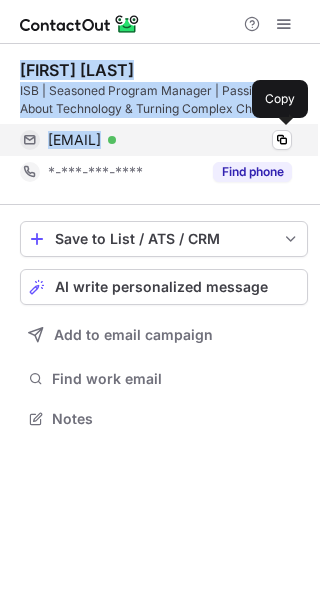 drag, startPoint x: 17, startPoint y: 70, endPoint x: 263, endPoint y: 124, distance: 251.8571 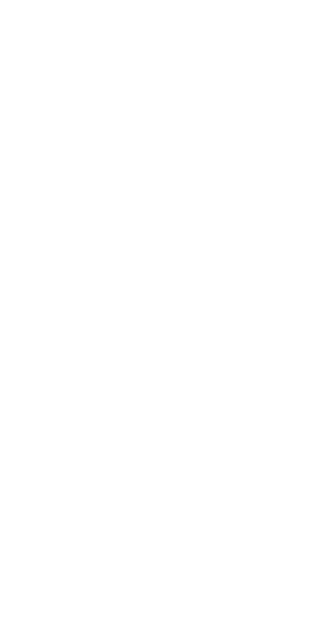 scroll, scrollTop: 0, scrollLeft: 0, axis: both 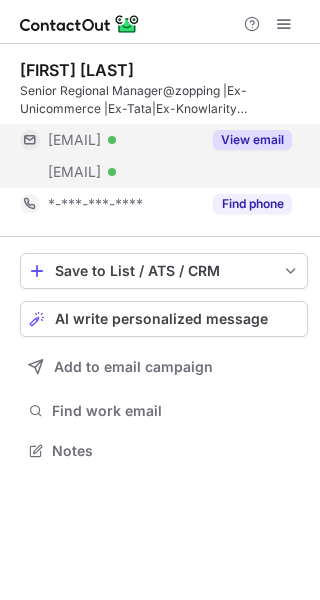 click on "View email" at bounding box center (252, 140) 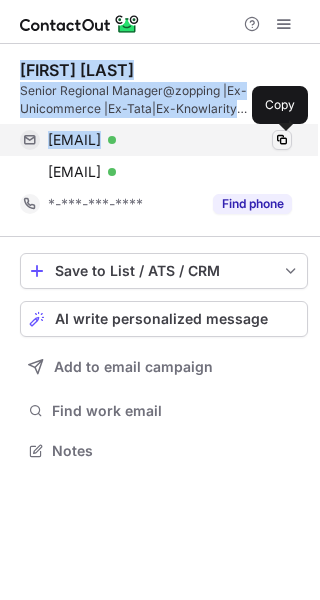 drag, startPoint x: 17, startPoint y: 71, endPoint x: 280, endPoint y: 140, distance: 271.90073 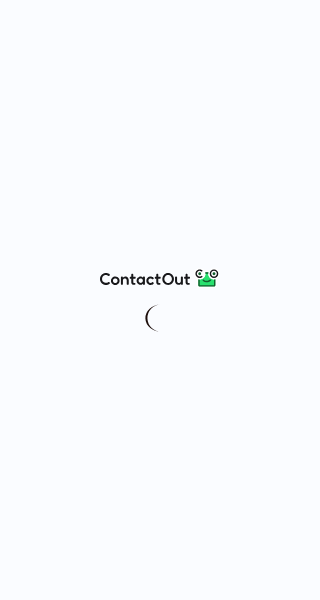 scroll, scrollTop: 0, scrollLeft: 0, axis: both 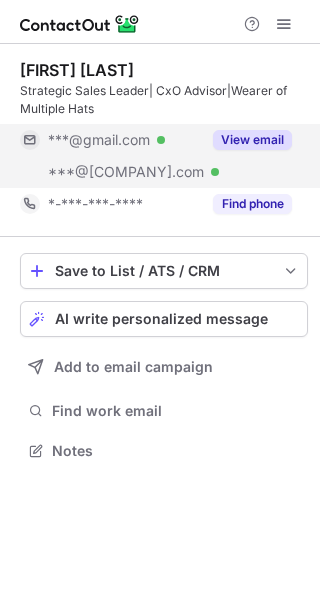 click on "View email" at bounding box center [252, 140] 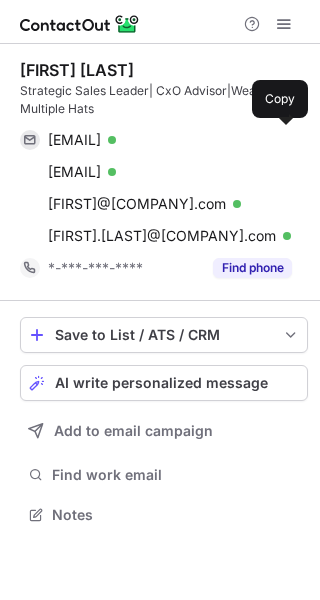scroll, scrollTop: 10, scrollLeft: 10, axis: both 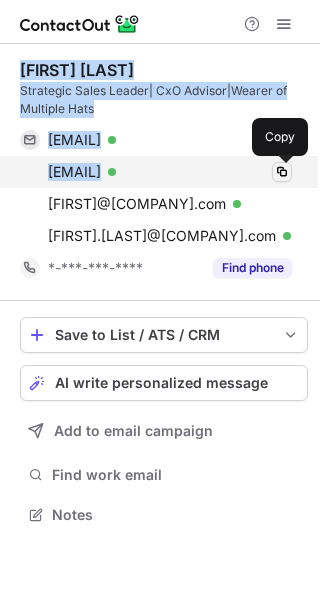 drag, startPoint x: 15, startPoint y: 70, endPoint x: 282, endPoint y: 170, distance: 285.11224 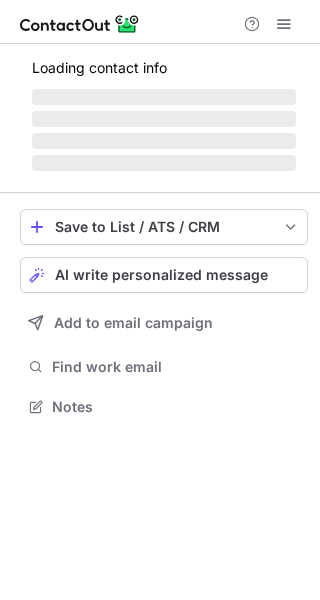 scroll, scrollTop: 0, scrollLeft: 0, axis: both 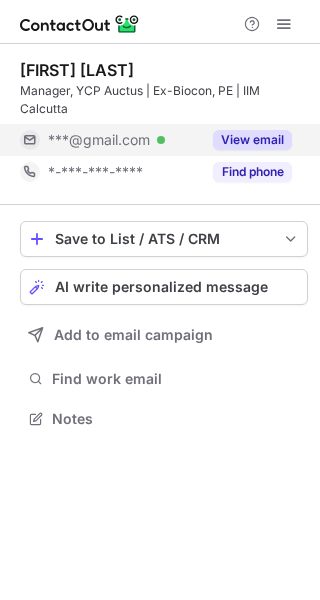 click on "View email" at bounding box center [252, 140] 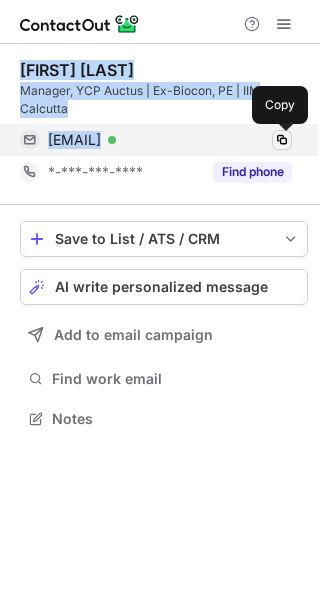 drag, startPoint x: 13, startPoint y: 63, endPoint x: 277, endPoint y: 140, distance: 275 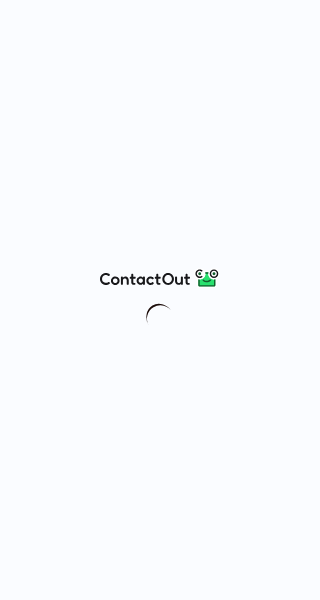scroll, scrollTop: 0, scrollLeft: 0, axis: both 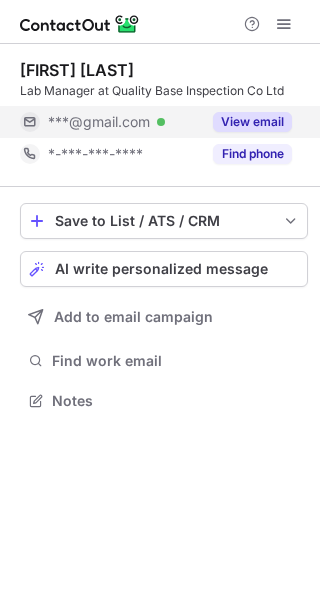 click on "View email" at bounding box center (252, 122) 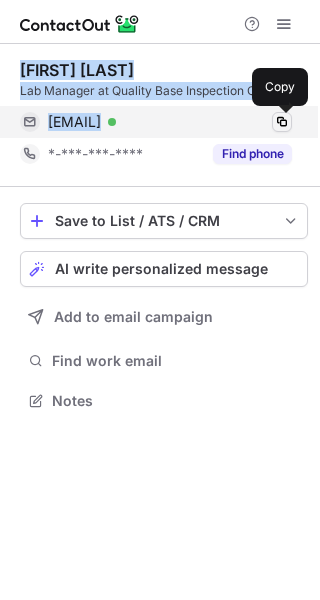 drag, startPoint x: 13, startPoint y: 61, endPoint x: 281, endPoint y: 118, distance: 273.99454 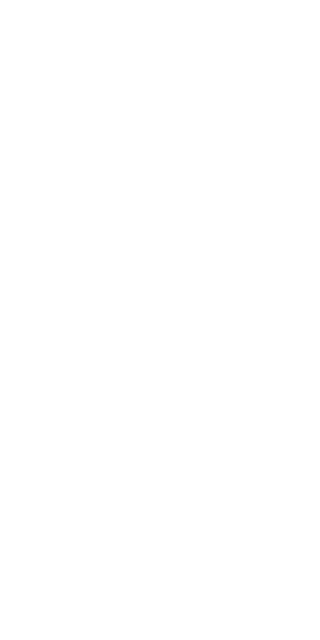 scroll, scrollTop: 0, scrollLeft: 0, axis: both 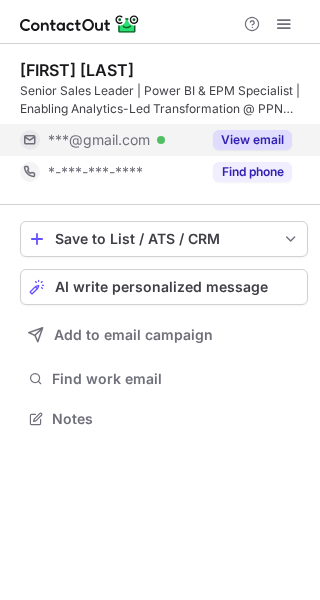 click on "View email" at bounding box center (252, 140) 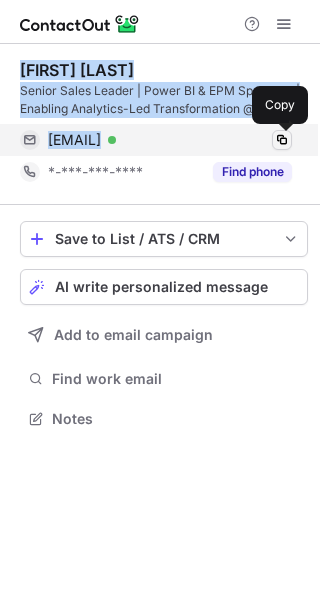 drag, startPoint x: 13, startPoint y: 68, endPoint x: 283, endPoint y: 142, distance: 279.95715 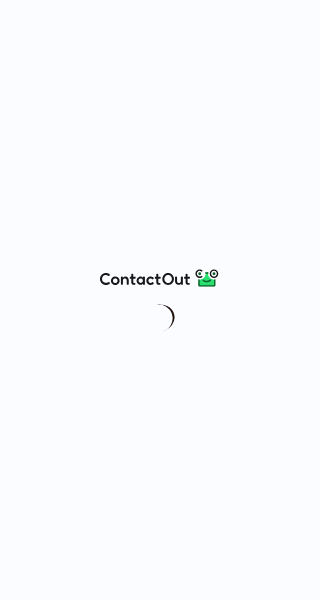 scroll, scrollTop: 0, scrollLeft: 0, axis: both 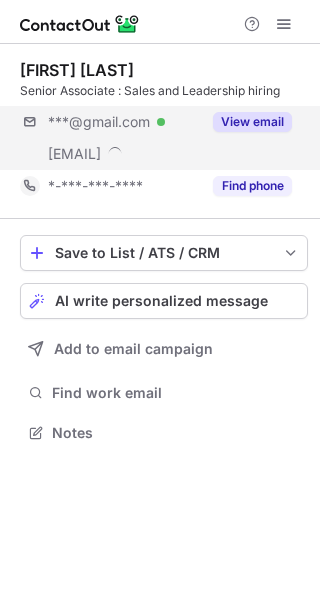 click on "***@gmail.com Verified ***@techlinksystems.com View email" at bounding box center (164, 138) 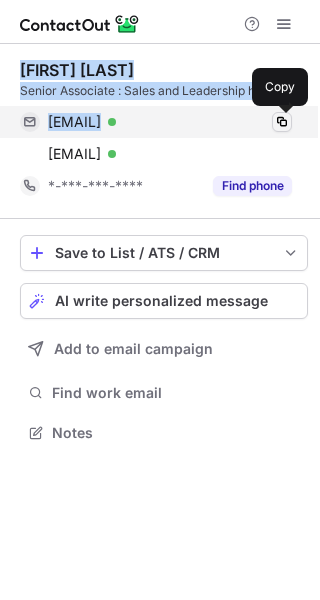 drag, startPoint x: 13, startPoint y: 55, endPoint x: 278, endPoint y: 124, distance: 273.83572 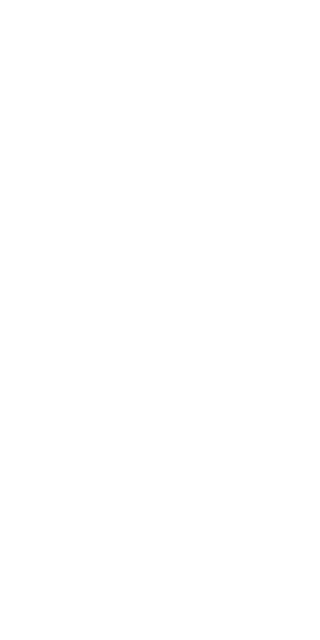 scroll, scrollTop: 0, scrollLeft: 0, axis: both 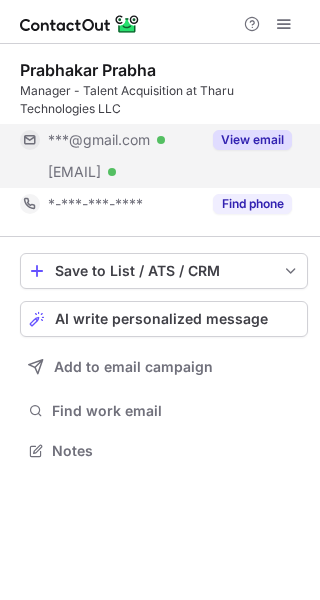 click on "View email" at bounding box center (252, 140) 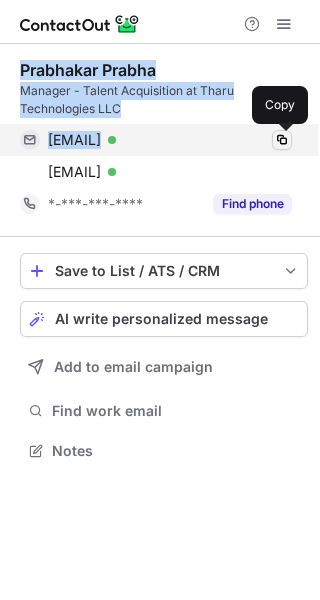 drag, startPoint x: 20, startPoint y: 68, endPoint x: 276, endPoint y: 135, distance: 264.62238 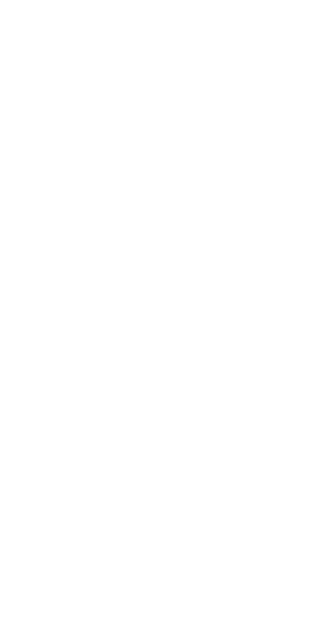 scroll, scrollTop: 0, scrollLeft: 0, axis: both 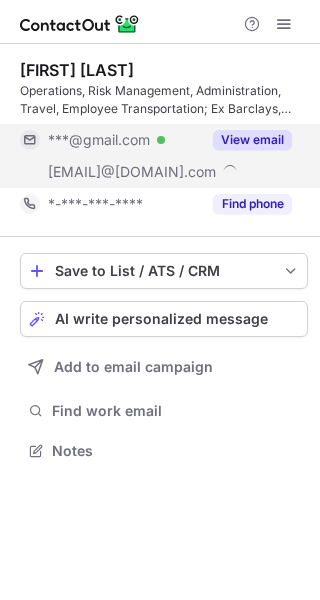 click on "View email" at bounding box center [252, 140] 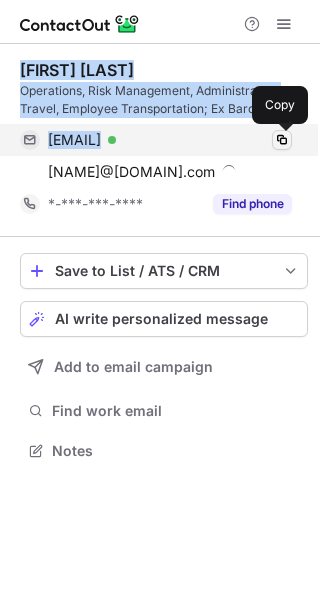 drag, startPoint x: 16, startPoint y: 62, endPoint x: 279, endPoint y: 144, distance: 275.48685 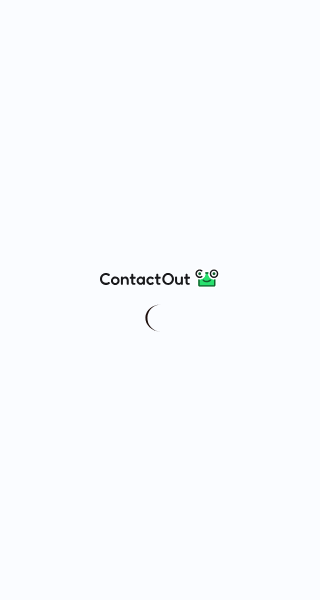 scroll, scrollTop: 0, scrollLeft: 0, axis: both 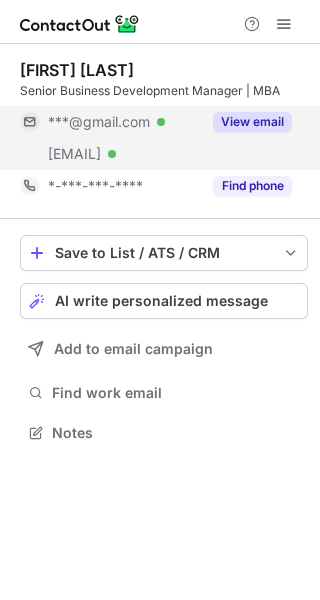 click on "View email" at bounding box center (252, 122) 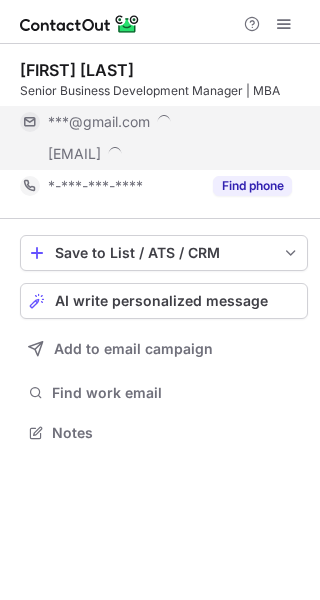 scroll, scrollTop: 9, scrollLeft: 10, axis: both 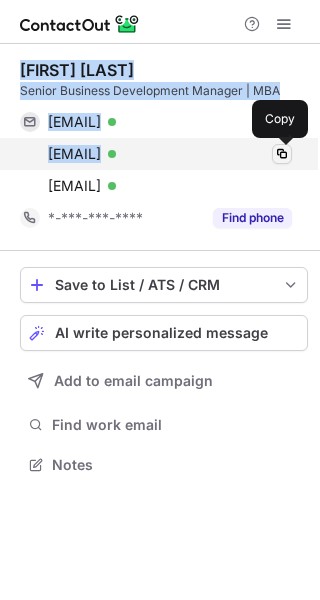 drag, startPoint x: 13, startPoint y: 60, endPoint x: 285, endPoint y: 153, distance: 287.45956 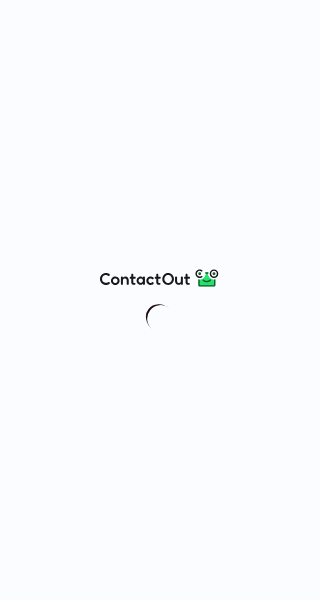 scroll, scrollTop: 0, scrollLeft: 0, axis: both 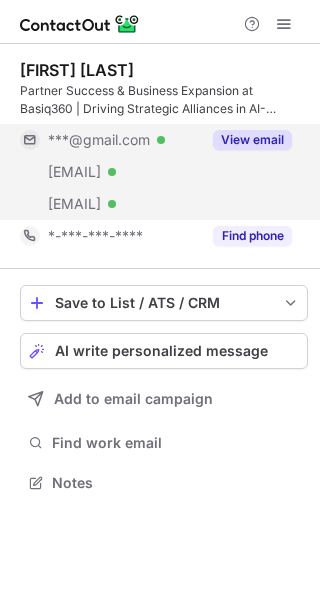 click on "View email" at bounding box center (252, 140) 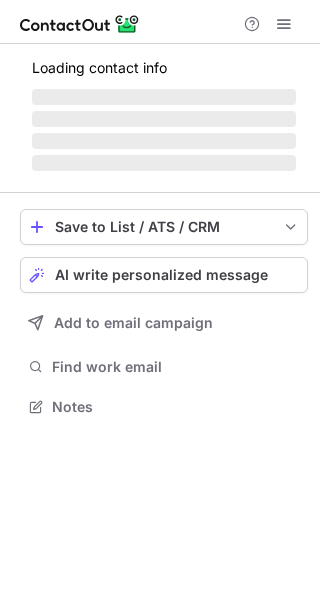 scroll, scrollTop: 0, scrollLeft: 0, axis: both 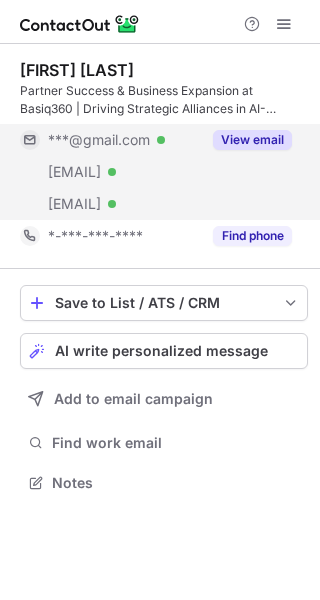 click on "View email" at bounding box center (252, 140) 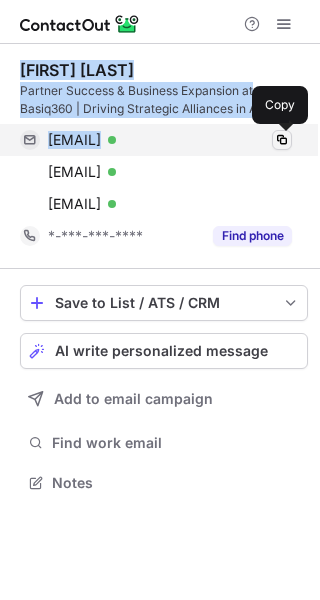 drag, startPoint x: 17, startPoint y: 67, endPoint x: 273, endPoint y: 141, distance: 266.48077 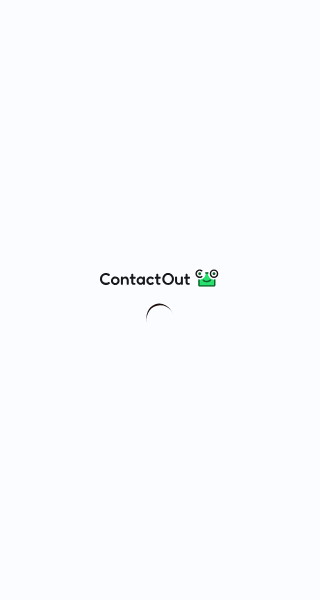 scroll, scrollTop: 0, scrollLeft: 0, axis: both 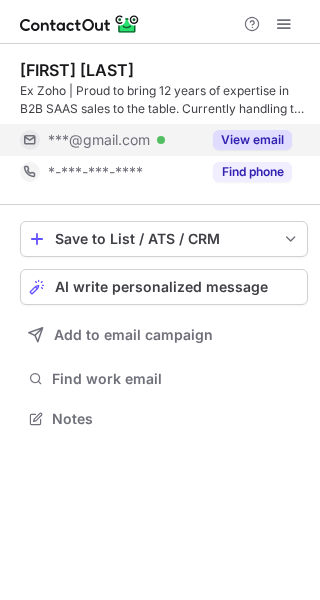 click on "View email" at bounding box center (252, 140) 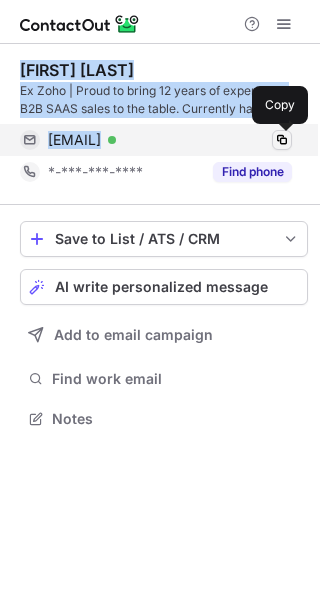 drag, startPoint x: 17, startPoint y: 55, endPoint x: 281, endPoint y: 141, distance: 277.65445 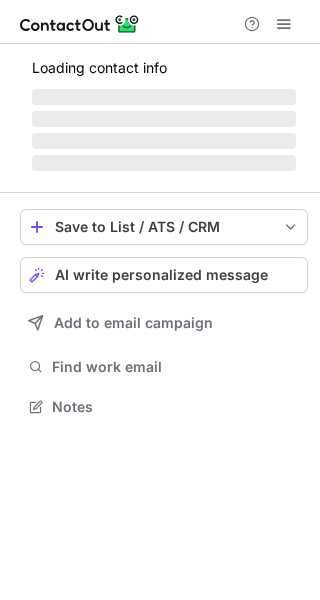 scroll, scrollTop: 0, scrollLeft: 0, axis: both 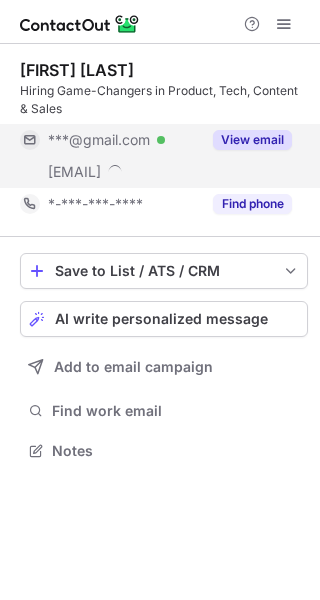 click on "View email" at bounding box center (252, 140) 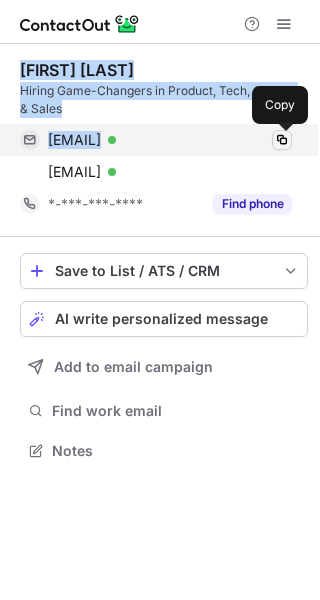 drag, startPoint x: 24, startPoint y: 63, endPoint x: 273, endPoint y: 139, distance: 260.34015 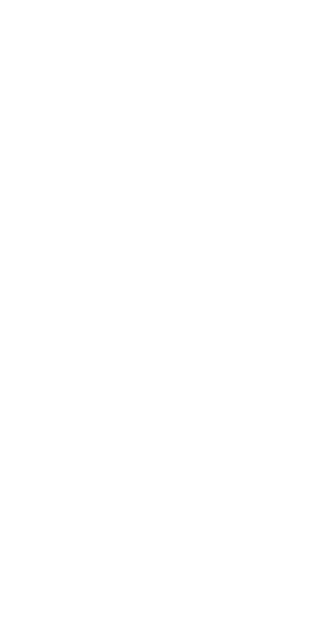 scroll, scrollTop: 0, scrollLeft: 0, axis: both 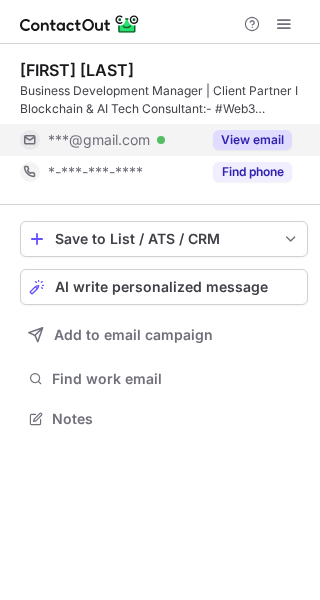 click on "View email" at bounding box center [246, 140] 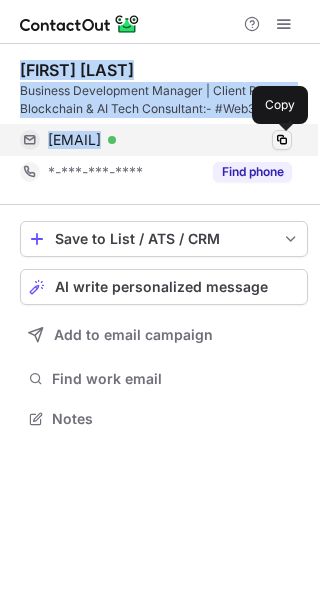 drag, startPoint x: 17, startPoint y: 66, endPoint x: 277, endPoint y: 135, distance: 269 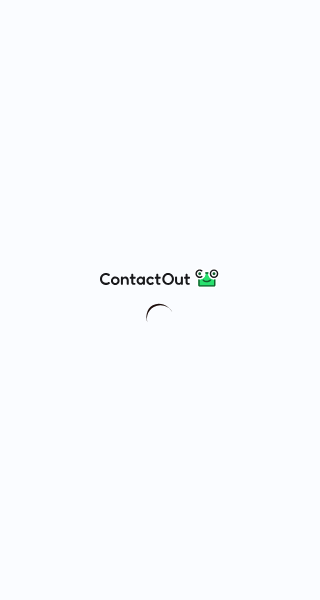 scroll, scrollTop: 0, scrollLeft: 0, axis: both 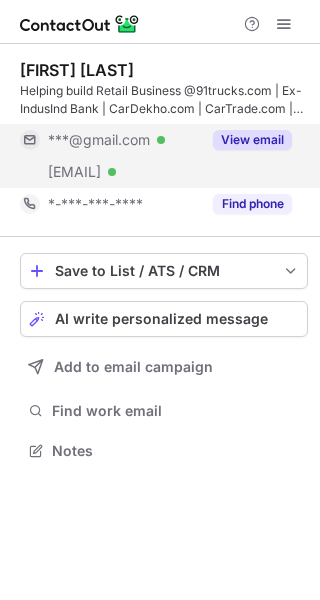 click on "View email" at bounding box center (252, 140) 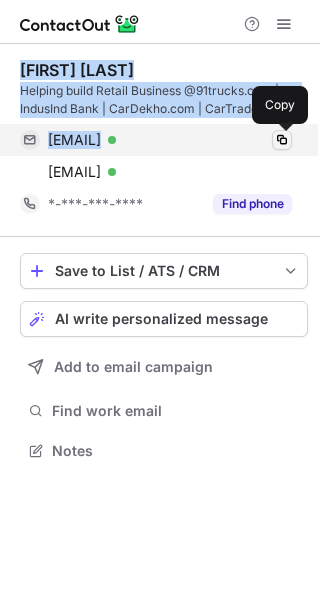 drag, startPoint x: 17, startPoint y: 67, endPoint x: 277, endPoint y: 139, distance: 269.7851 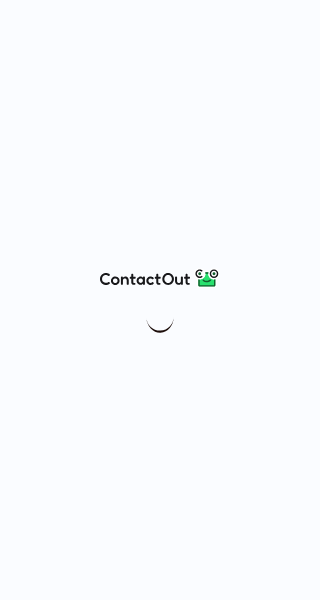 scroll, scrollTop: 0, scrollLeft: 0, axis: both 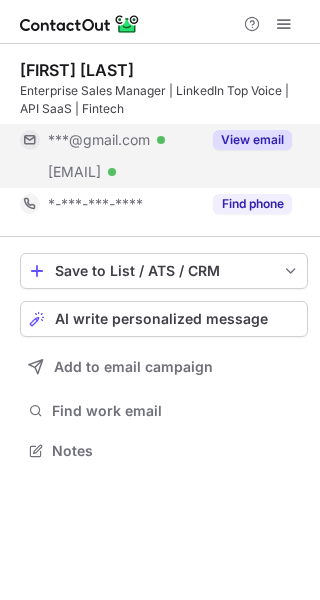click on "View email" at bounding box center [252, 140] 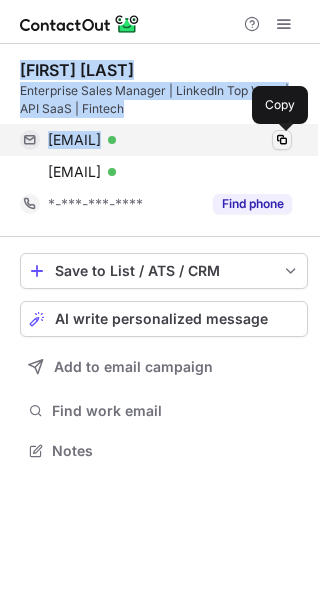 drag, startPoint x: 21, startPoint y: 73, endPoint x: 277, endPoint y: 131, distance: 262.4881 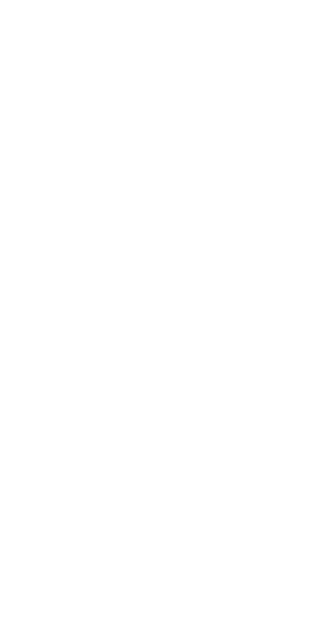 scroll, scrollTop: 0, scrollLeft: 0, axis: both 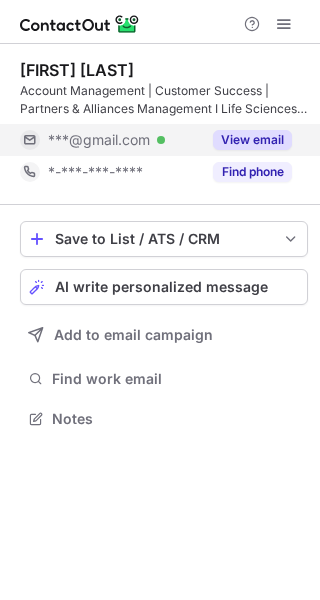 click on "View email" at bounding box center [252, 140] 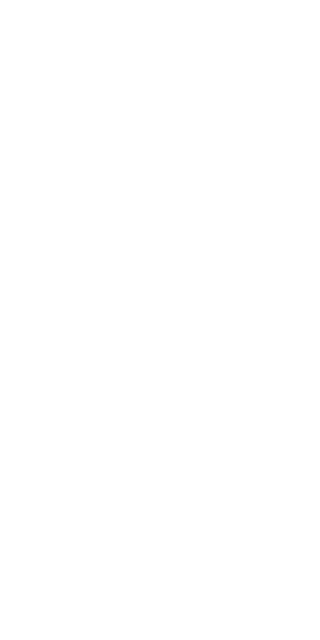 scroll, scrollTop: 0, scrollLeft: 0, axis: both 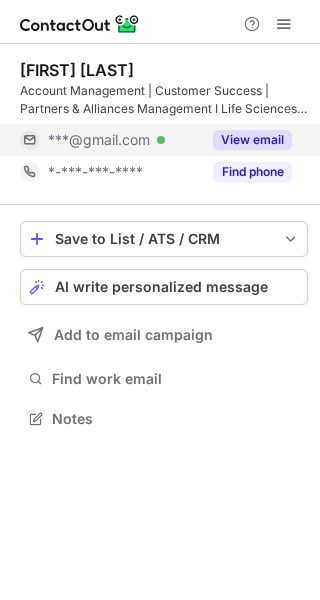 click on "View email" at bounding box center [252, 140] 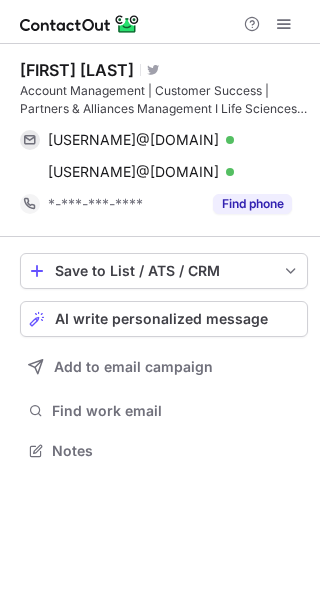 scroll, scrollTop: 10, scrollLeft: 10, axis: both 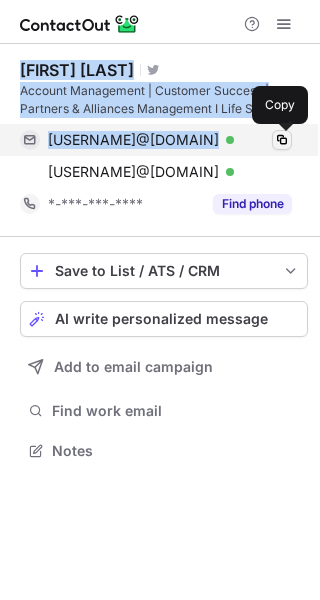 drag, startPoint x: 20, startPoint y: 55, endPoint x: 281, endPoint y: 143, distance: 275.436 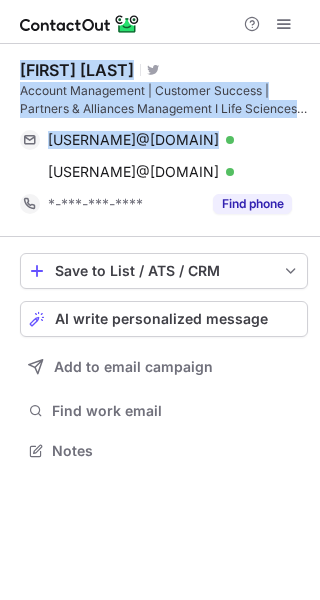 click on "[FIRST] [LAST] Visit Twitter profile" at bounding box center (164, 70) 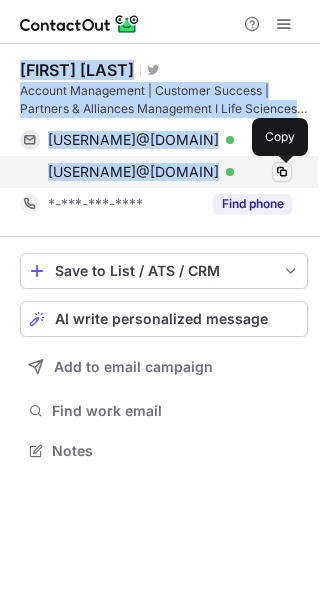 drag, startPoint x: 20, startPoint y: 67, endPoint x: 275, endPoint y: 171, distance: 275.39246 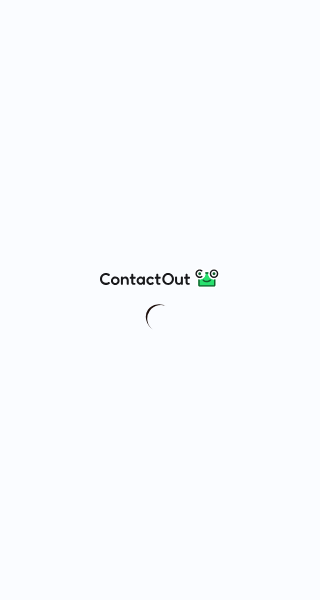 scroll, scrollTop: 0, scrollLeft: 0, axis: both 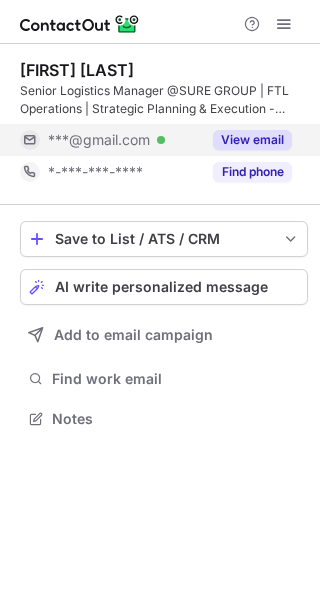click on "View email" at bounding box center [252, 140] 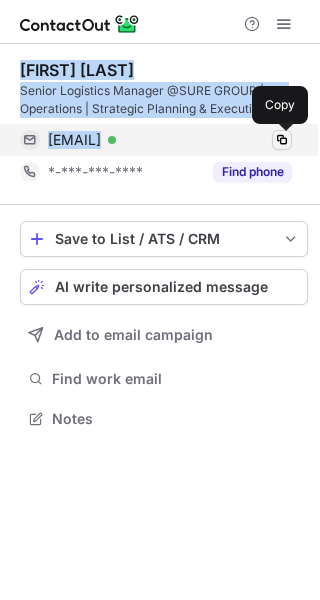 drag, startPoint x: 18, startPoint y: 62, endPoint x: 278, endPoint y: 135, distance: 270.0537 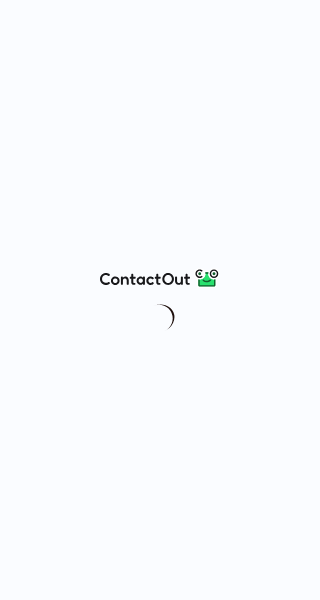 scroll, scrollTop: 0, scrollLeft: 0, axis: both 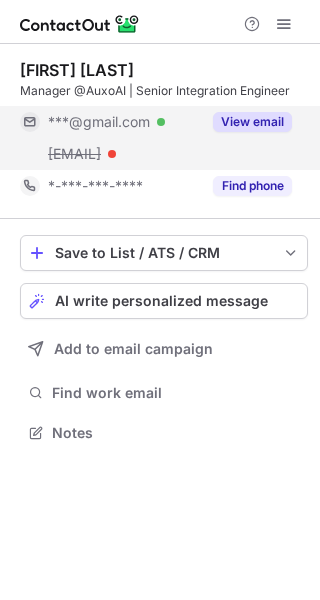 click on "View email" at bounding box center (252, 122) 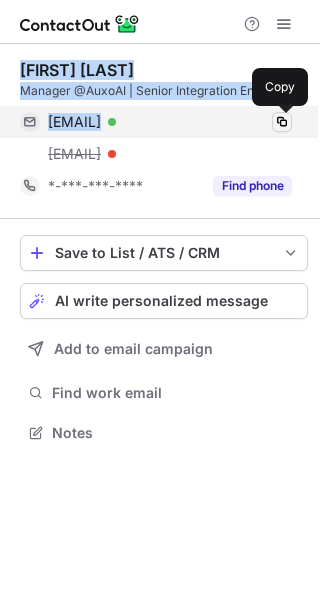drag, startPoint x: 15, startPoint y: 64, endPoint x: 282, endPoint y: 119, distance: 272.60596 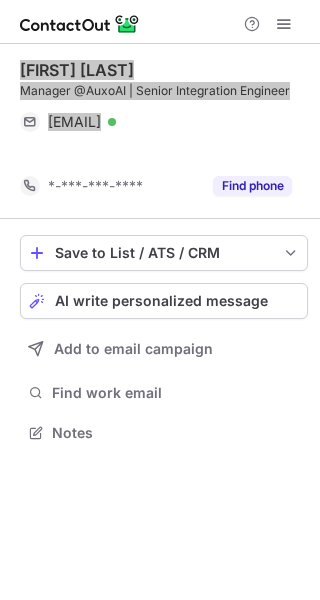 scroll, scrollTop: 386, scrollLeft: 320, axis: both 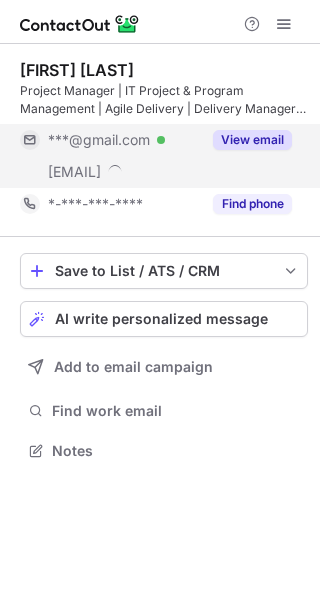 click on "View email" at bounding box center [252, 140] 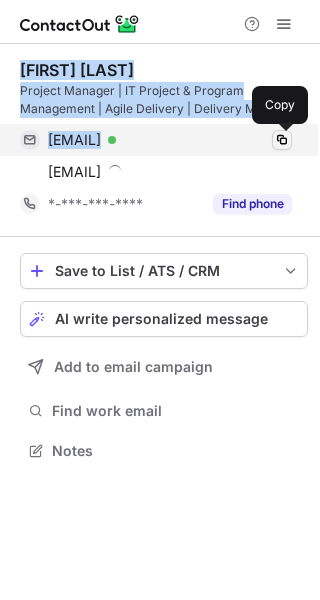 drag, startPoint x: 13, startPoint y: 64, endPoint x: 281, endPoint y: 136, distance: 277.50314 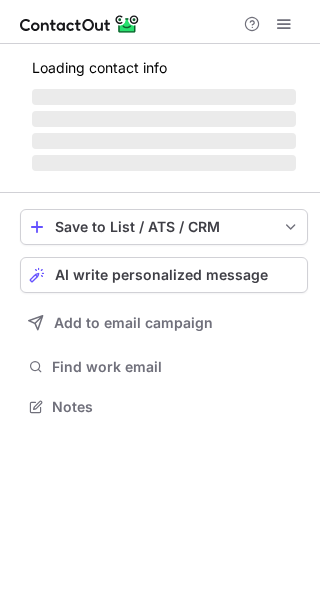 scroll, scrollTop: 0, scrollLeft: 0, axis: both 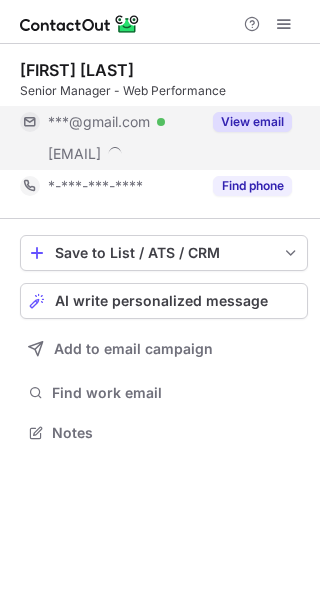click on "View email" at bounding box center (252, 122) 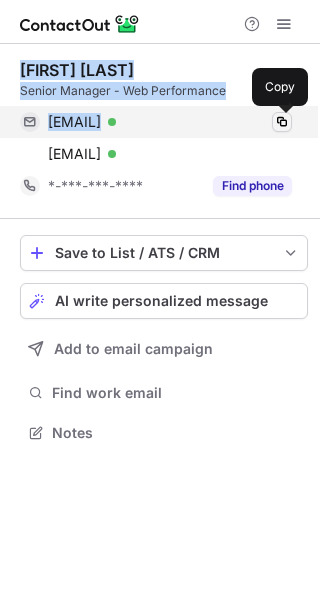 drag, startPoint x: 25, startPoint y: 69, endPoint x: 285, endPoint y: 121, distance: 265.14902 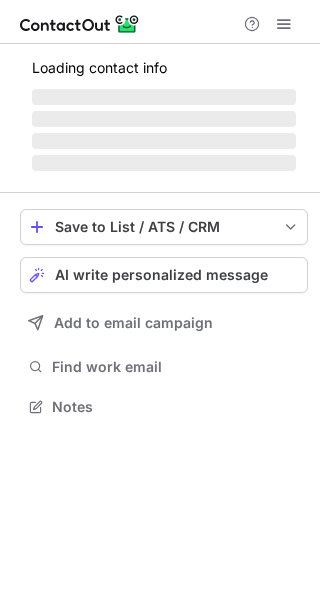 scroll, scrollTop: 0, scrollLeft: 0, axis: both 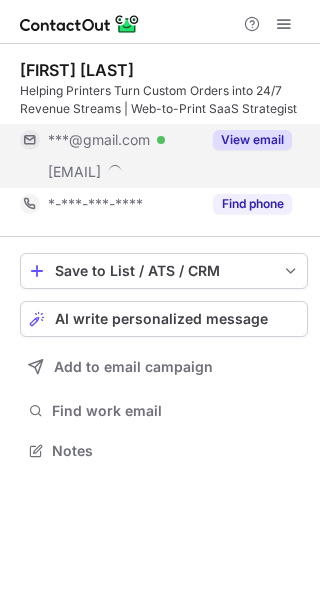 click on "View email" at bounding box center [252, 140] 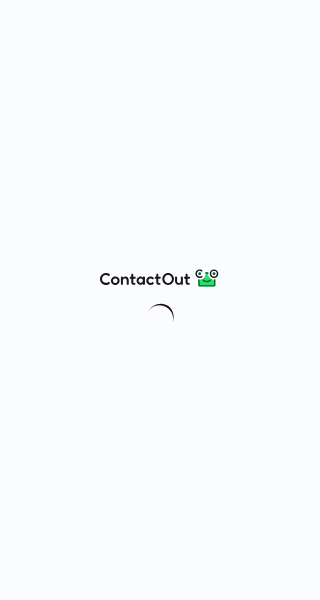scroll, scrollTop: 0, scrollLeft: 0, axis: both 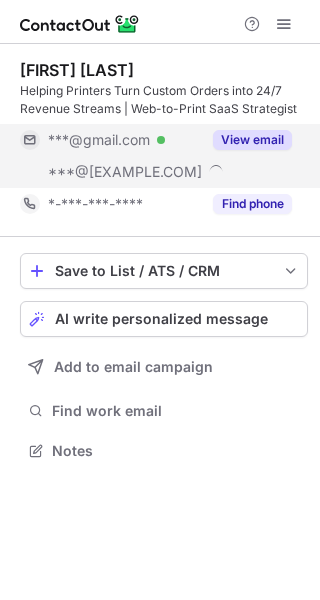click on "View email" at bounding box center [246, 140] 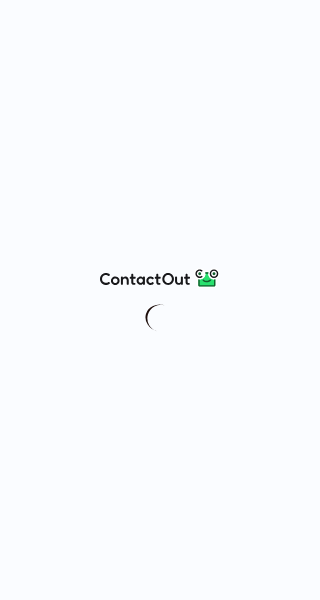 scroll, scrollTop: 0, scrollLeft: 0, axis: both 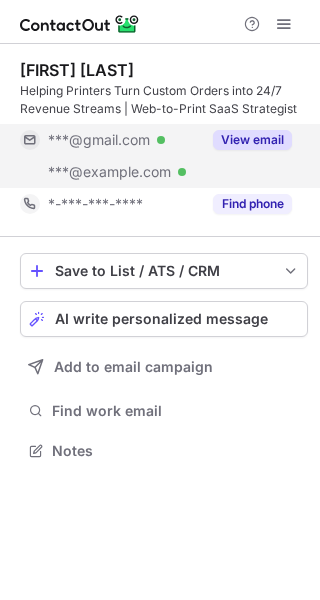 click on "View email" at bounding box center (246, 140) 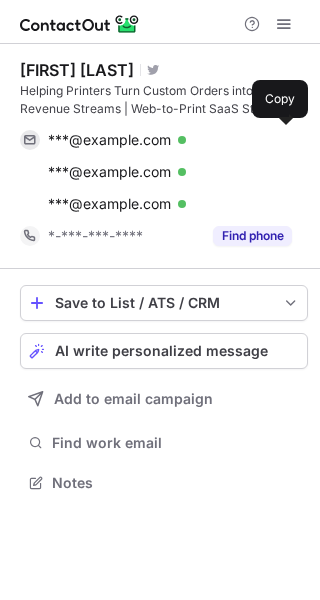scroll, scrollTop: 10, scrollLeft: 10, axis: both 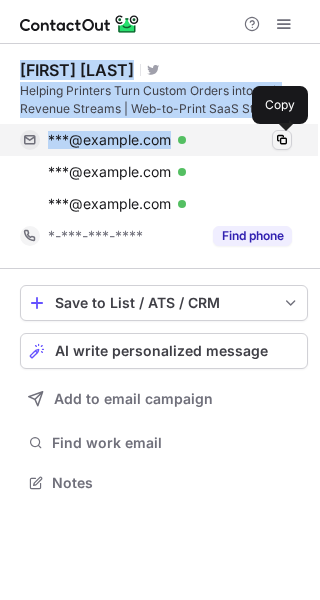 drag, startPoint x: 13, startPoint y: 71, endPoint x: 281, endPoint y: 141, distance: 276.99097 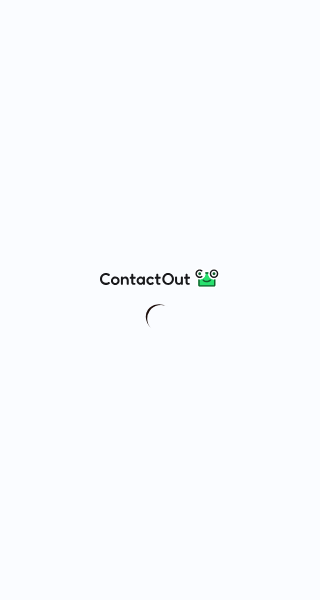 scroll, scrollTop: 0, scrollLeft: 0, axis: both 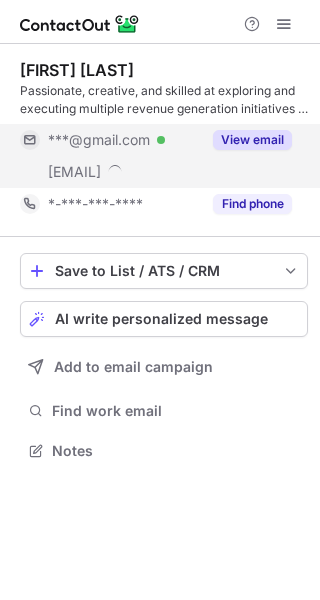click on "View email" at bounding box center [252, 140] 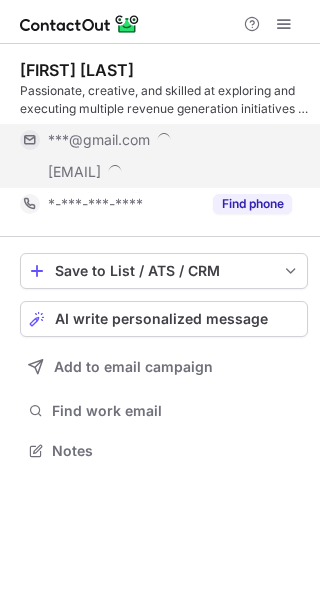 scroll, scrollTop: 10, scrollLeft: 10, axis: both 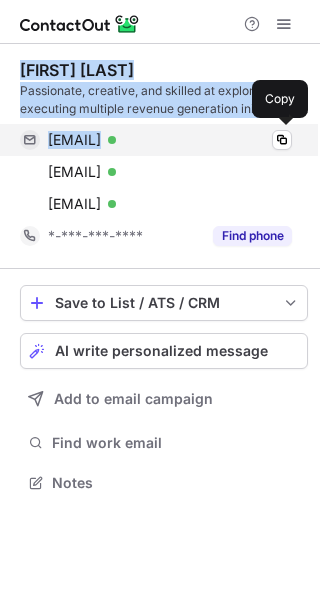 drag, startPoint x: 17, startPoint y: 63, endPoint x: 268, endPoint y: 135, distance: 261.1226 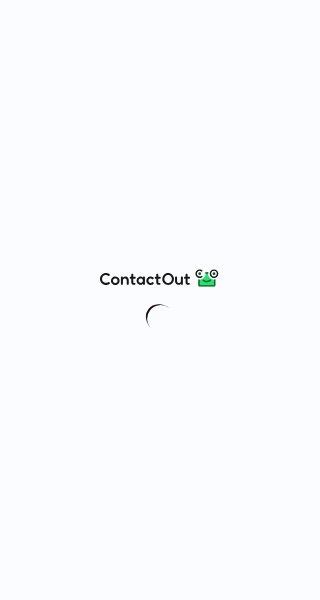 scroll, scrollTop: 0, scrollLeft: 0, axis: both 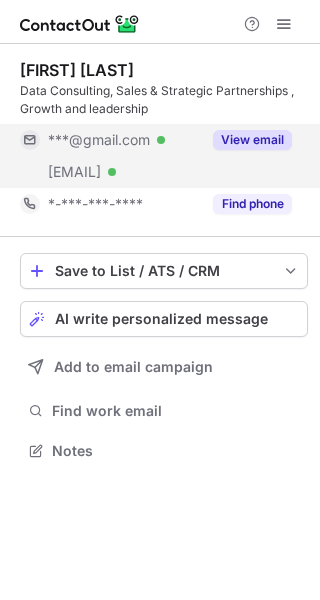 click on "View email" at bounding box center [252, 140] 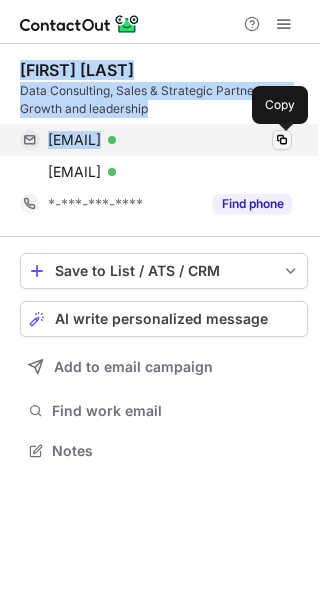 drag, startPoint x: 20, startPoint y: 57, endPoint x: 276, endPoint y: 144, distance: 270.37936 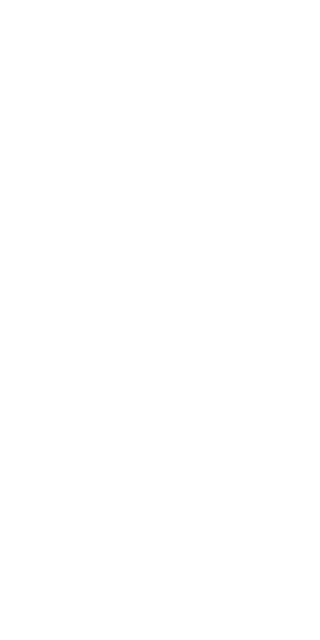 scroll, scrollTop: 0, scrollLeft: 0, axis: both 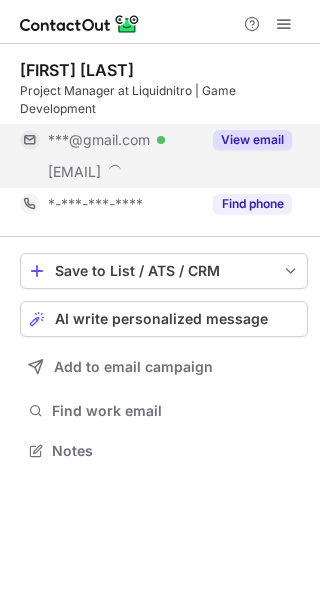 click on "View email" at bounding box center (252, 140) 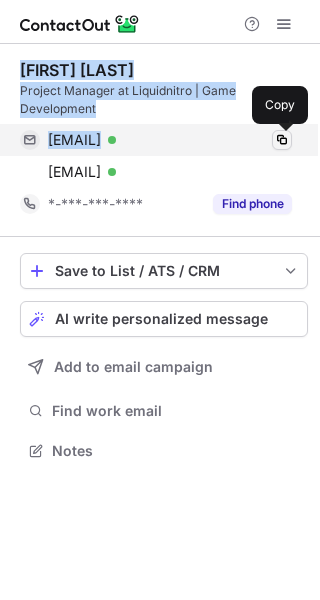 drag, startPoint x: 7, startPoint y: 62, endPoint x: 279, endPoint y: 139, distance: 282.68887 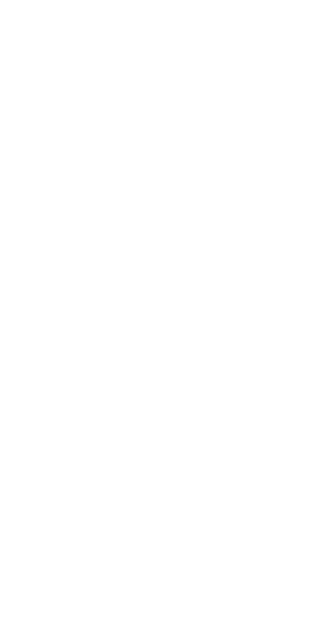 scroll, scrollTop: 0, scrollLeft: 0, axis: both 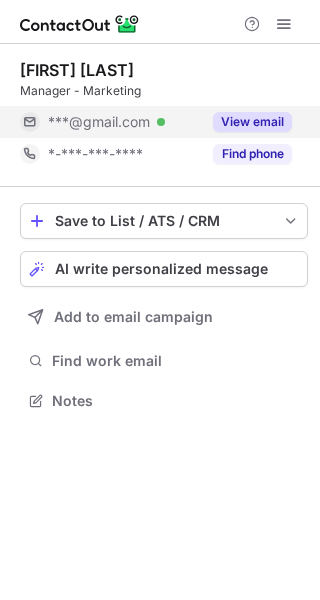 click on "View email" at bounding box center (252, 122) 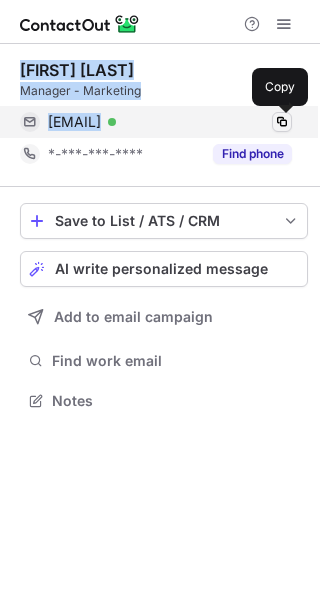 drag, startPoint x: 19, startPoint y: 65, endPoint x: 285, endPoint y: 119, distance: 271.42587 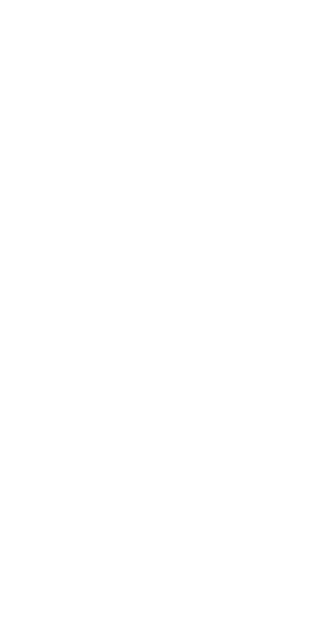 scroll, scrollTop: 0, scrollLeft: 0, axis: both 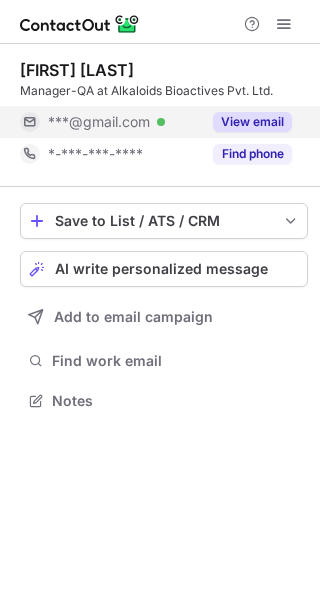 click on "View email" at bounding box center (252, 122) 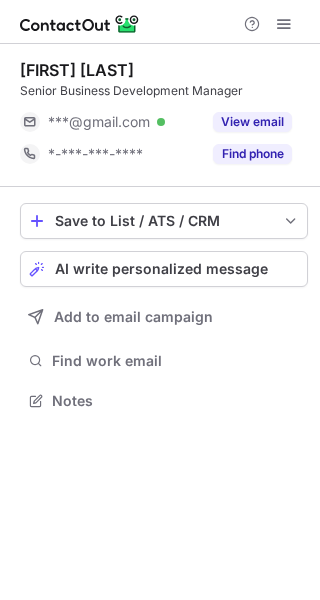 scroll, scrollTop: 0, scrollLeft: 0, axis: both 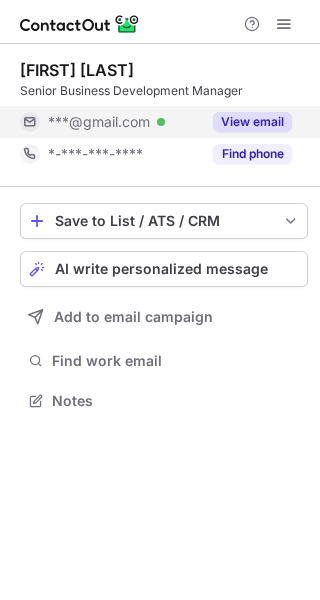 click on "View email" at bounding box center [252, 122] 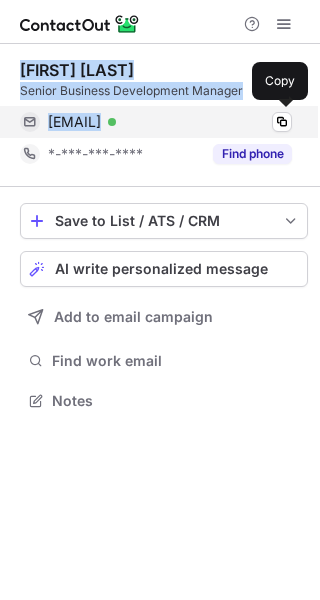 drag, startPoint x: 19, startPoint y: 72, endPoint x: 269, endPoint y: 117, distance: 254.01772 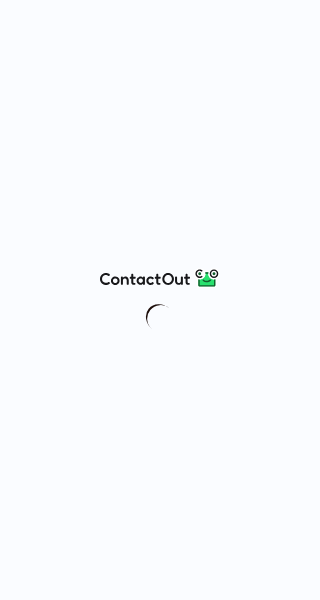 scroll, scrollTop: 0, scrollLeft: 0, axis: both 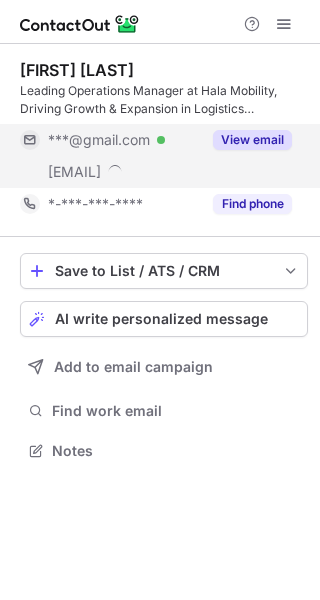 click on "View email" at bounding box center (252, 140) 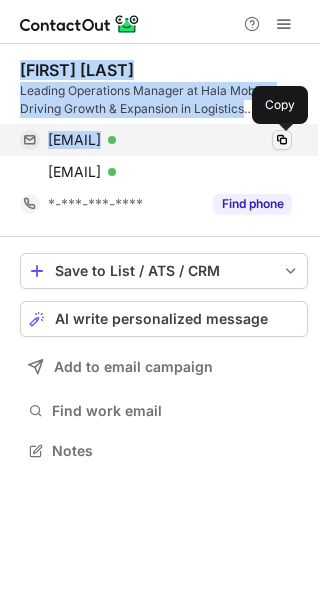 drag, startPoint x: 20, startPoint y: 72, endPoint x: 285, endPoint y: 137, distance: 272.8553 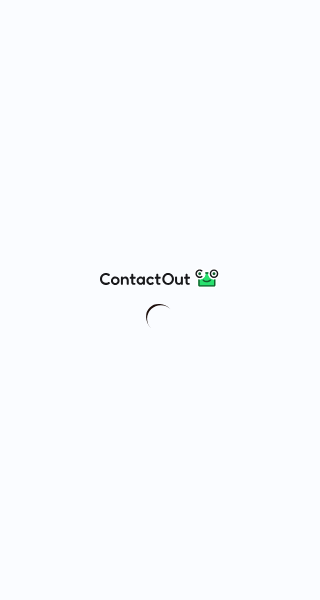 scroll, scrollTop: 0, scrollLeft: 0, axis: both 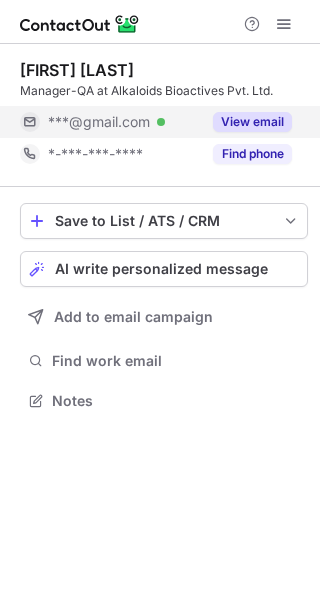 click on "View email" at bounding box center (252, 122) 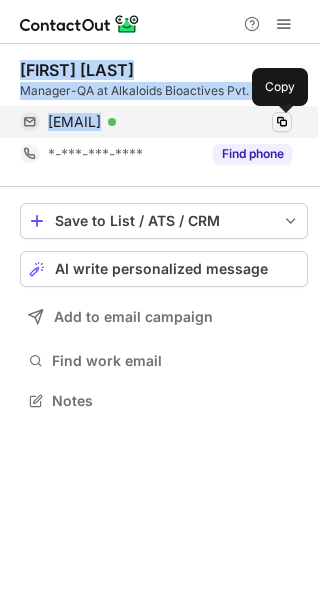 drag, startPoint x: 19, startPoint y: 60, endPoint x: 281, endPoint y: 123, distance: 269.468 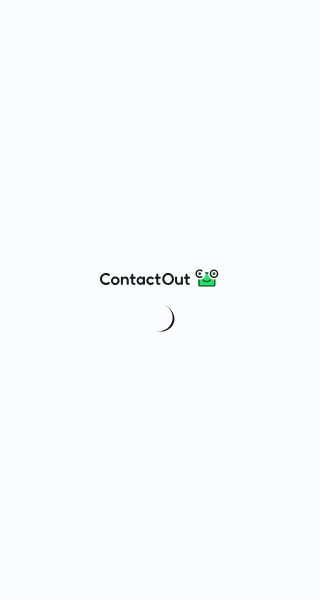 scroll, scrollTop: 0, scrollLeft: 0, axis: both 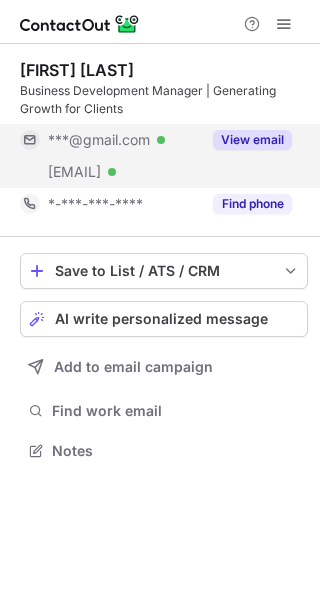 click on "View email" at bounding box center [252, 140] 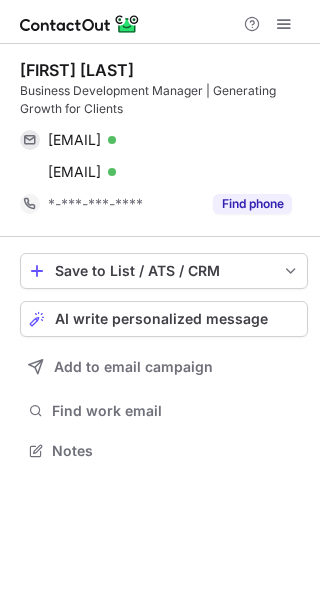 click on "Rohan Makwana Business Development Manager | Generating Growth for Clients rohanmakwana159@gmail.com Verified Copy rohan@ensigncode.com Verified Copy *-***-***-**** Find phone" at bounding box center [164, 140] 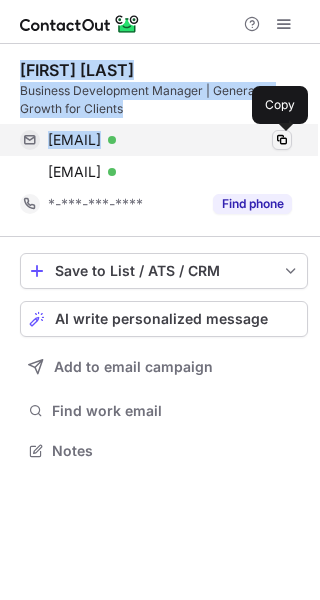 drag, startPoint x: 19, startPoint y: 63, endPoint x: 277, endPoint y: 138, distance: 268.6801 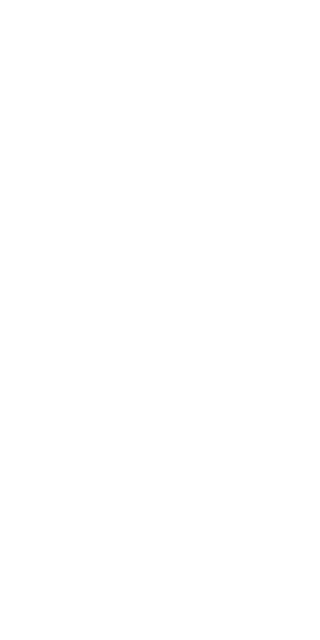 scroll, scrollTop: 0, scrollLeft: 0, axis: both 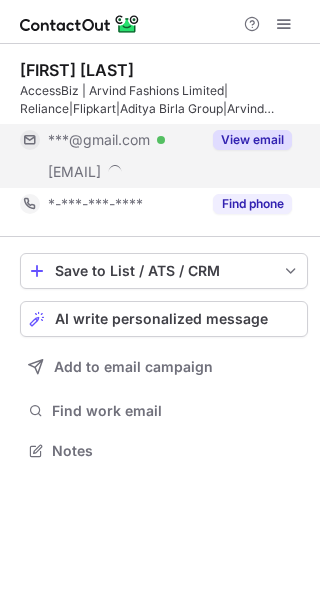 click on "View email" at bounding box center (252, 140) 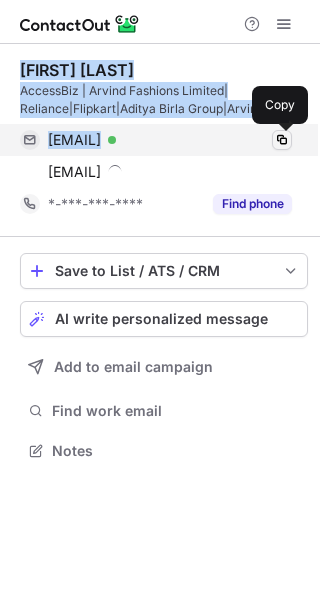drag, startPoint x: 12, startPoint y: 67, endPoint x: 280, endPoint y: 140, distance: 277.76428 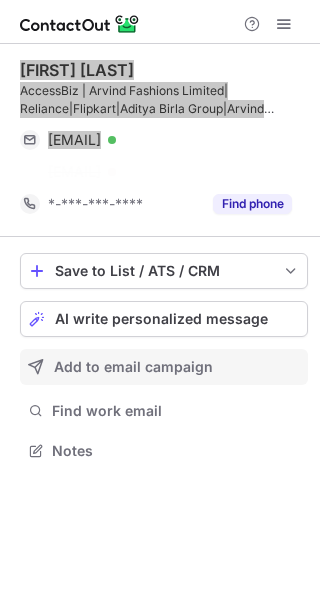 scroll, scrollTop: 404, scrollLeft: 320, axis: both 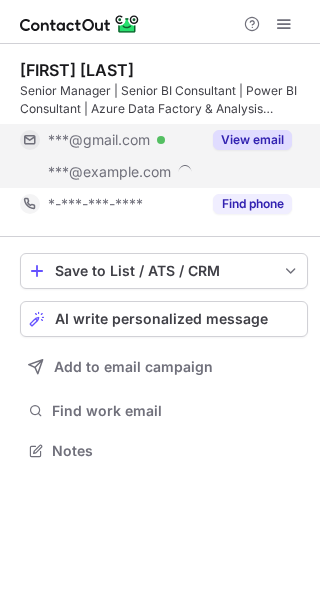 click on "View email" at bounding box center (252, 140) 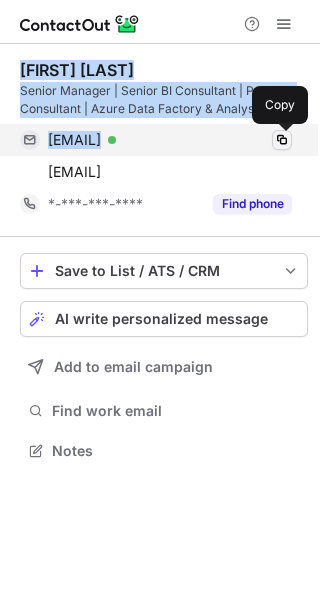 drag, startPoint x: 18, startPoint y: 66, endPoint x: 287, endPoint y: 136, distance: 277.95862 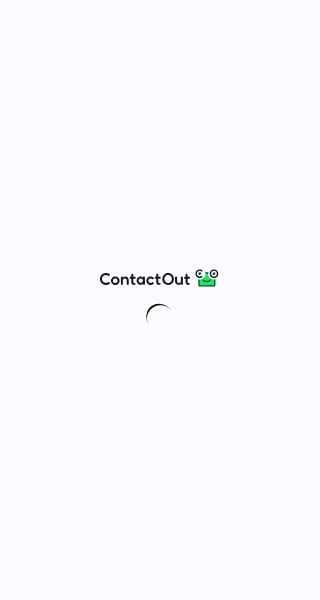 scroll, scrollTop: 0, scrollLeft: 0, axis: both 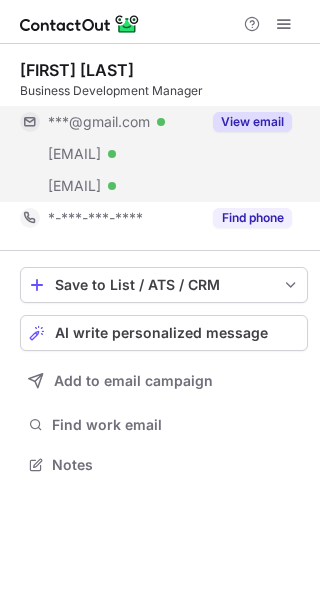 click on "View email" at bounding box center (252, 122) 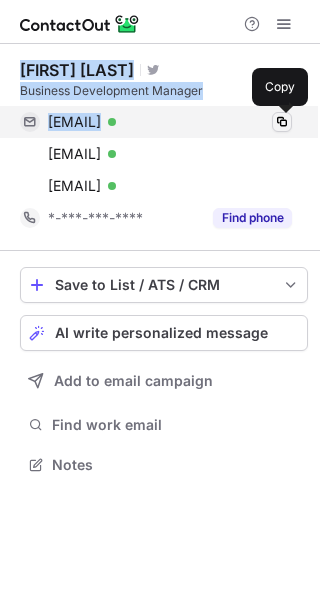 drag, startPoint x: 21, startPoint y: 75, endPoint x: 272, endPoint y: 118, distance: 254.65663 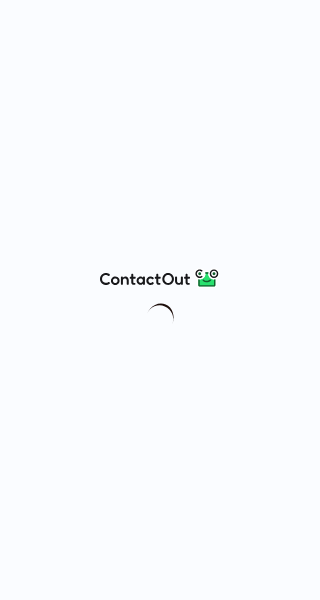 scroll, scrollTop: 0, scrollLeft: 0, axis: both 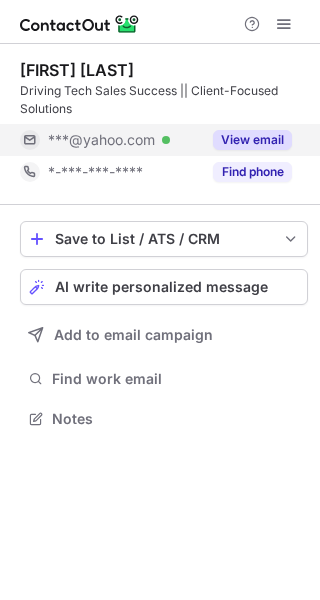 click on "View email" at bounding box center (252, 140) 